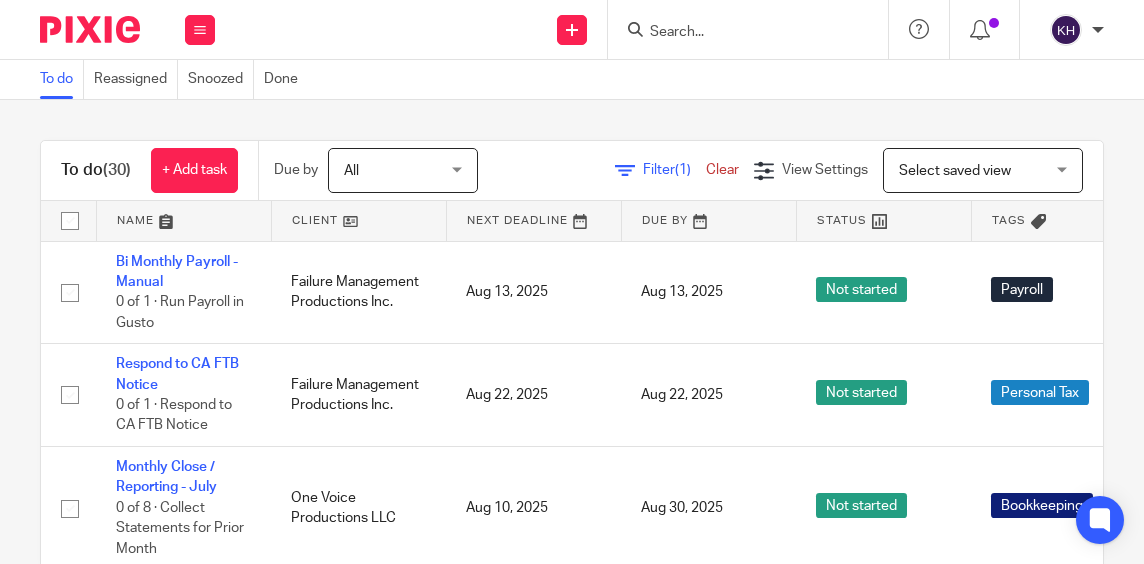 scroll, scrollTop: 0, scrollLeft: 0, axis: both 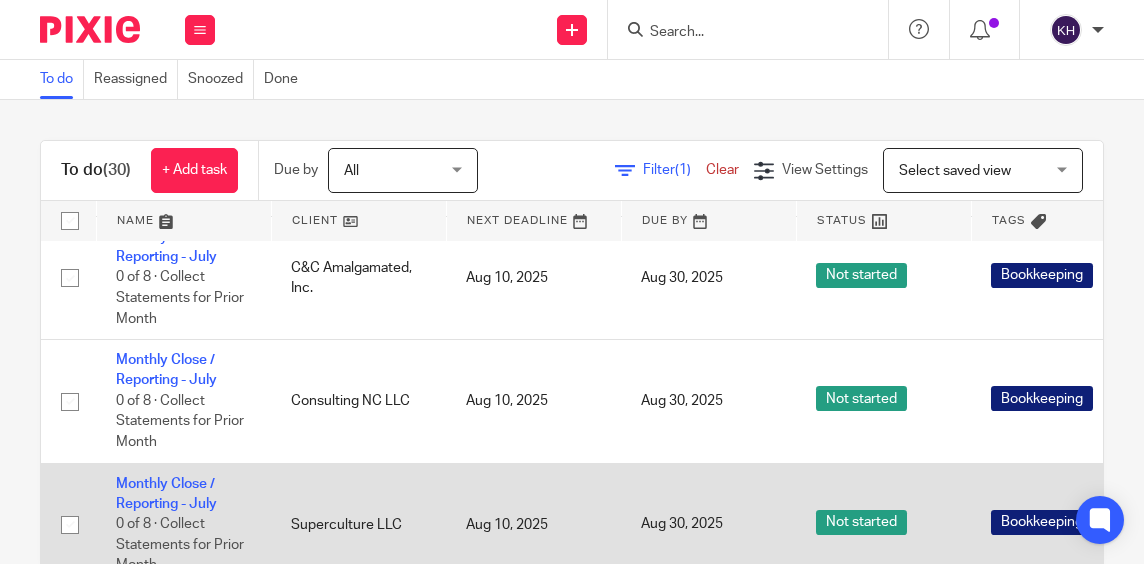 click on "Aug 10, 2025" at bounding box center [533, 524] 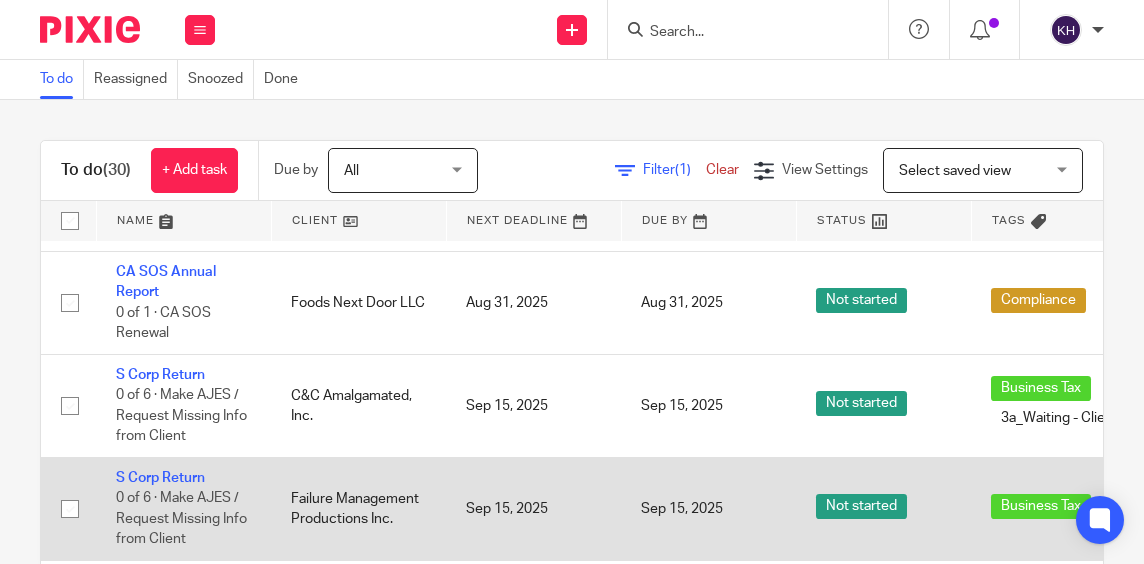 click on "Sep 15, 2025" at bounding box center [533, 508] 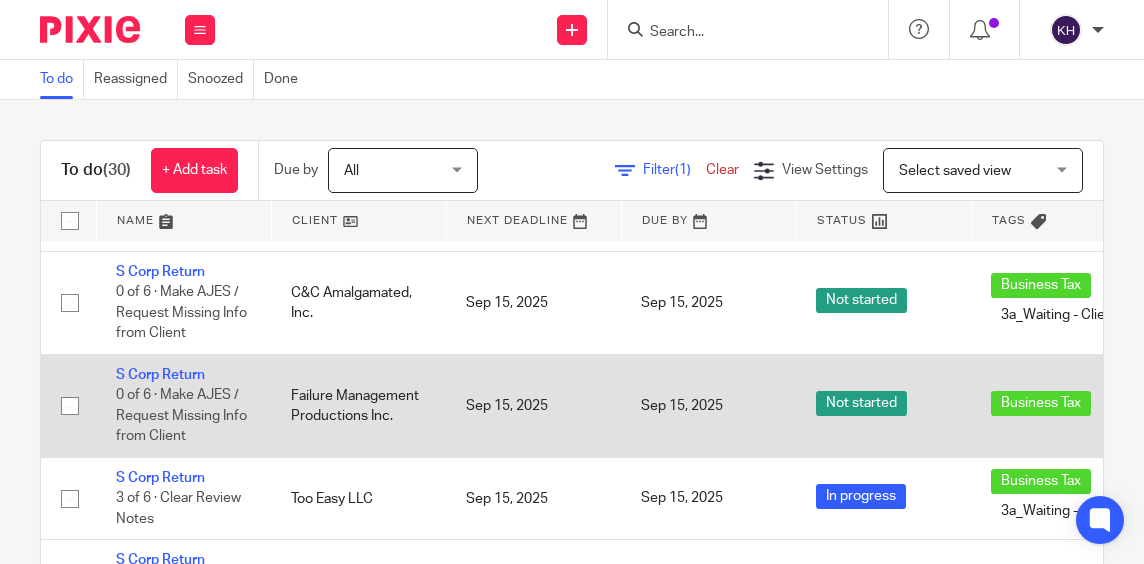 scroll, scrollTop: 2024, scrollLeft: 0, axis: vertical 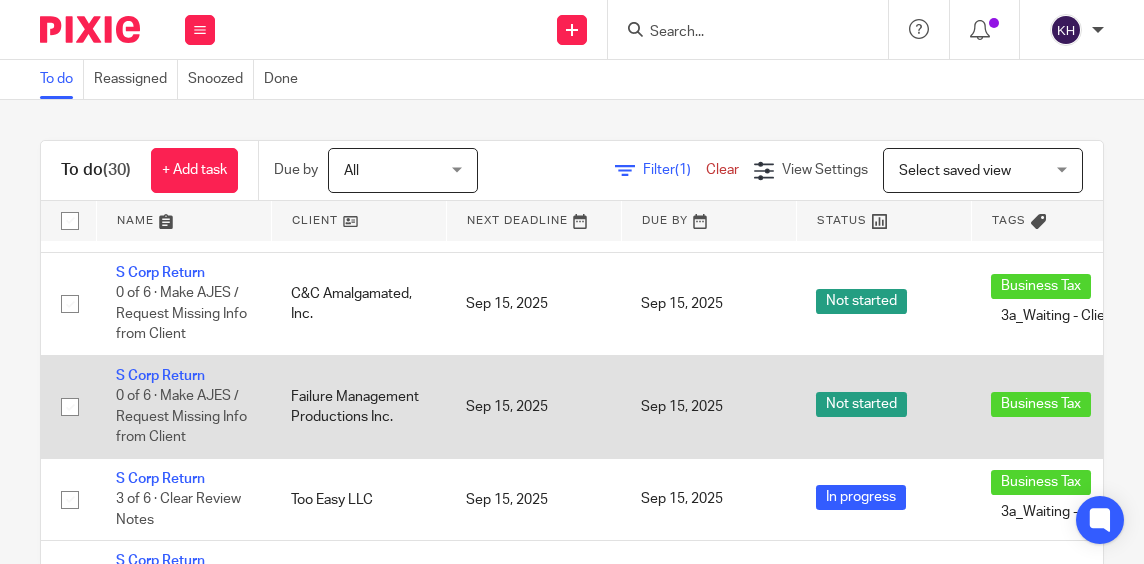 click on "Sep 15, 2025" at bounding box center (533, 406) 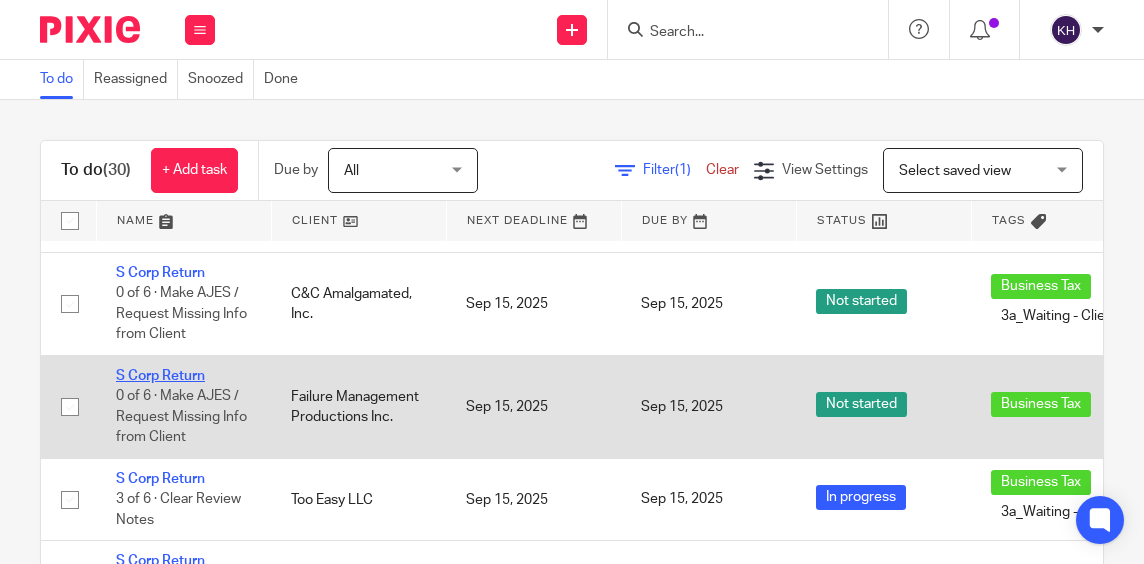click on "S Corp Return" at bounding box center [160, 376] 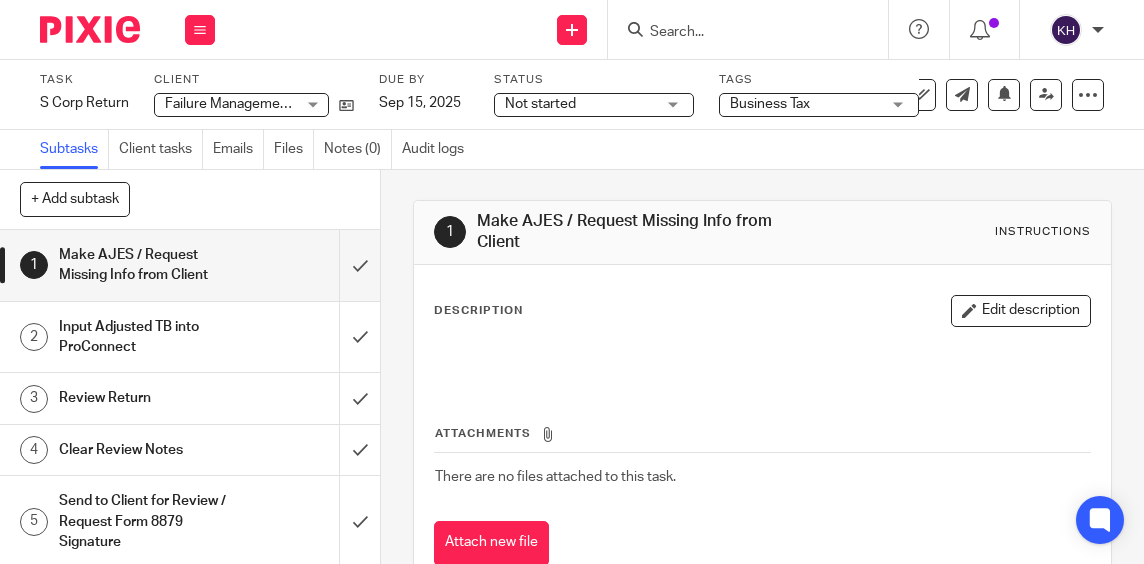 scroll, scrollTop: 0, scrollLeft: 0, axis: both 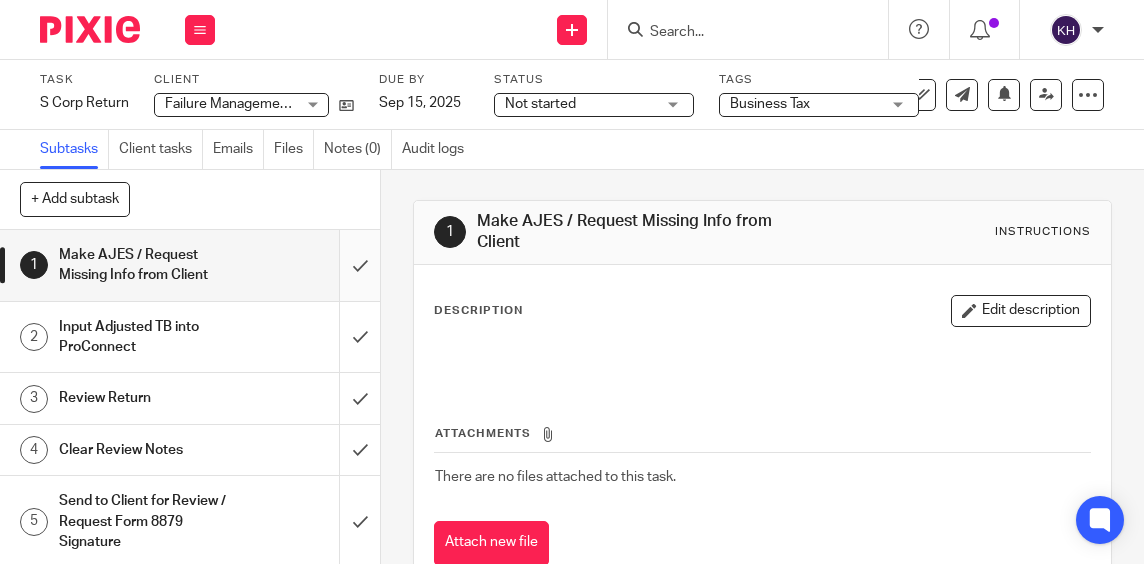 click at bounding box center (190, 265) 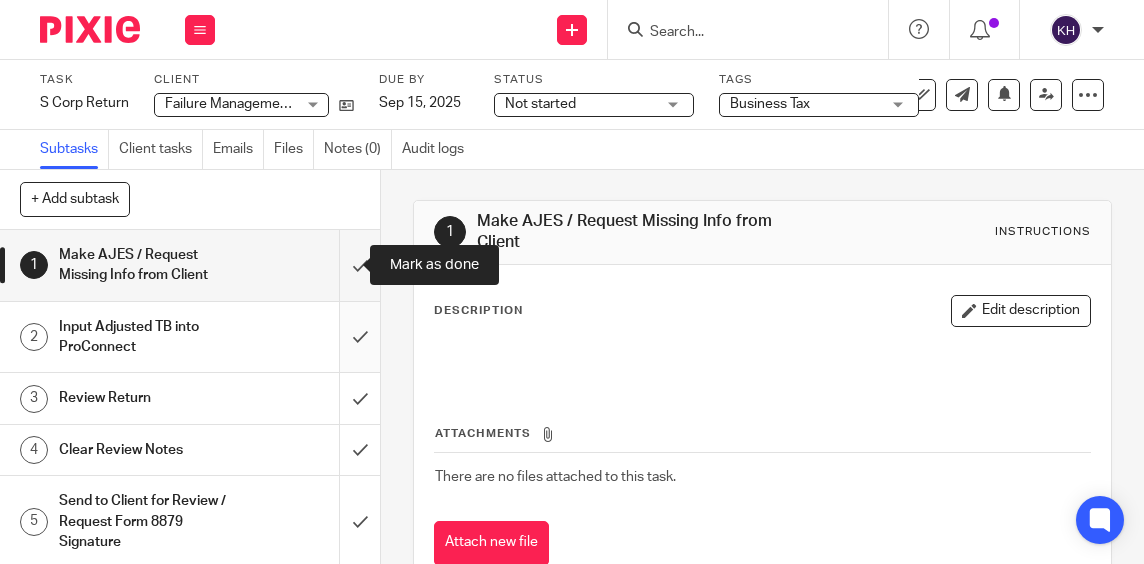 click at bounding box center [190, 337] 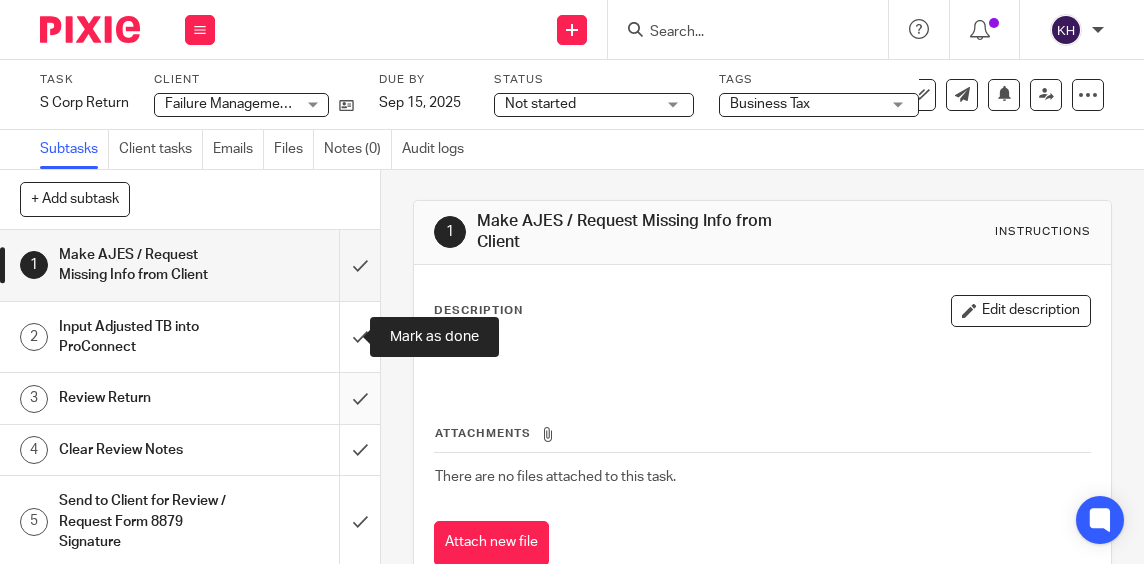 click at bounding box center (190, 398) 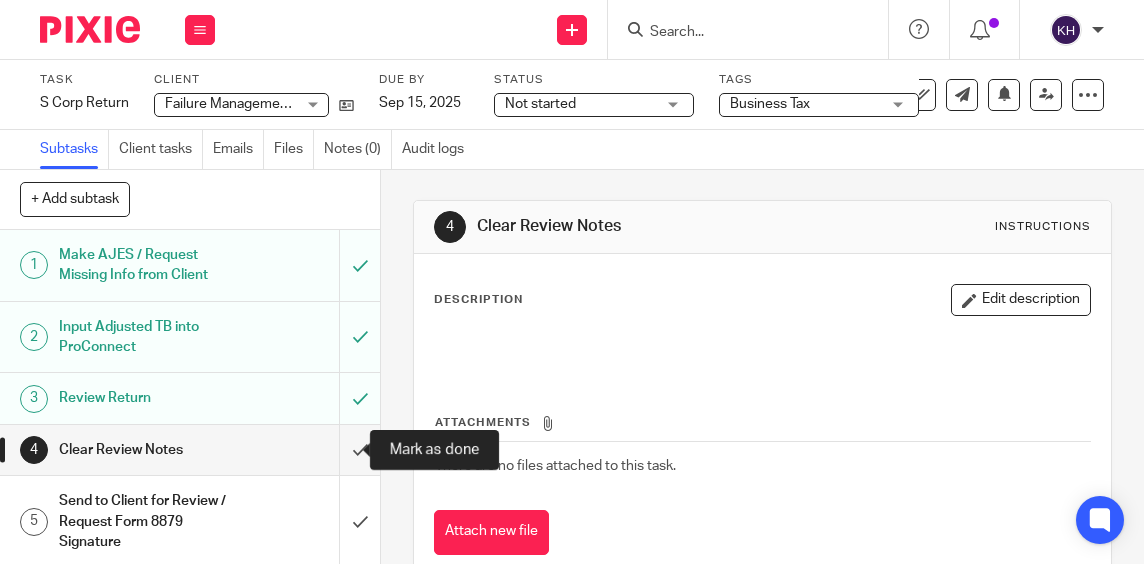 scroll, scrollTop: 0, scrollLeft: 0, axis: both 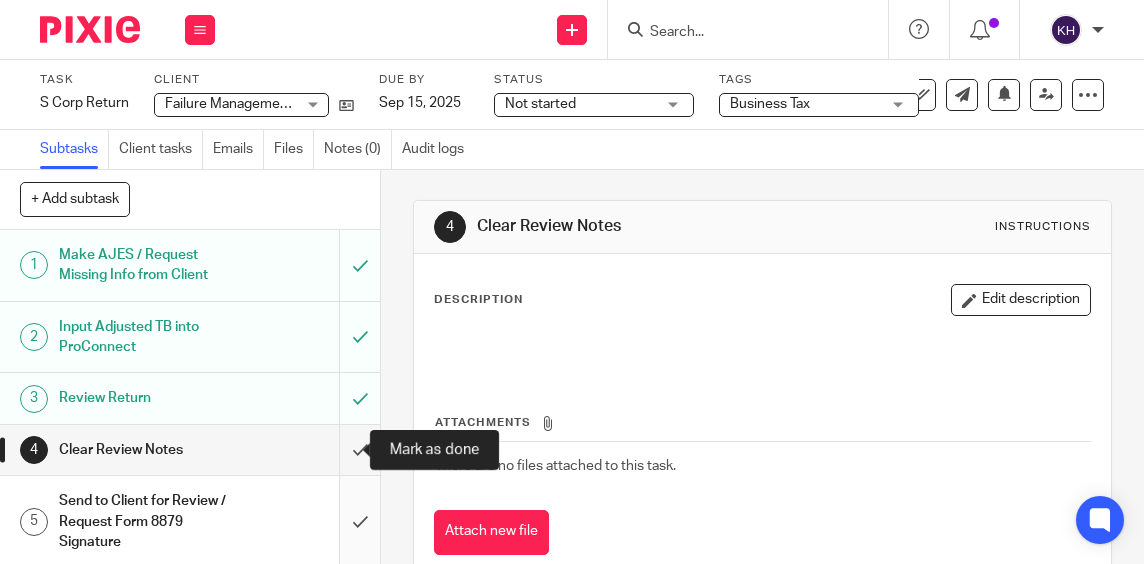 click at bounding box center (190, 521) 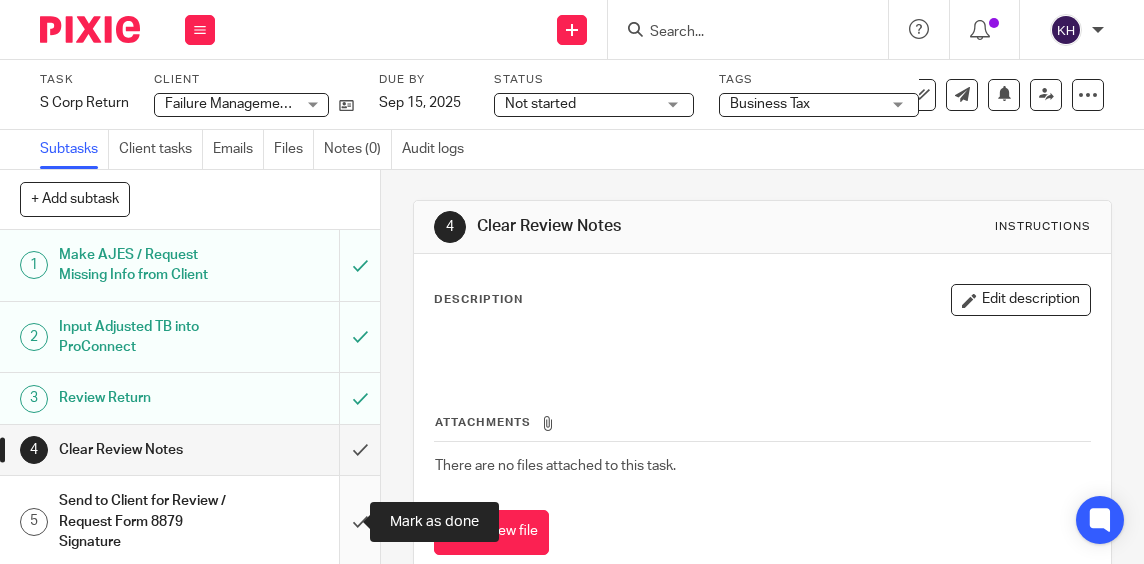scroll, scrollTop: 49, scrollLeft: 0, axis: vertical 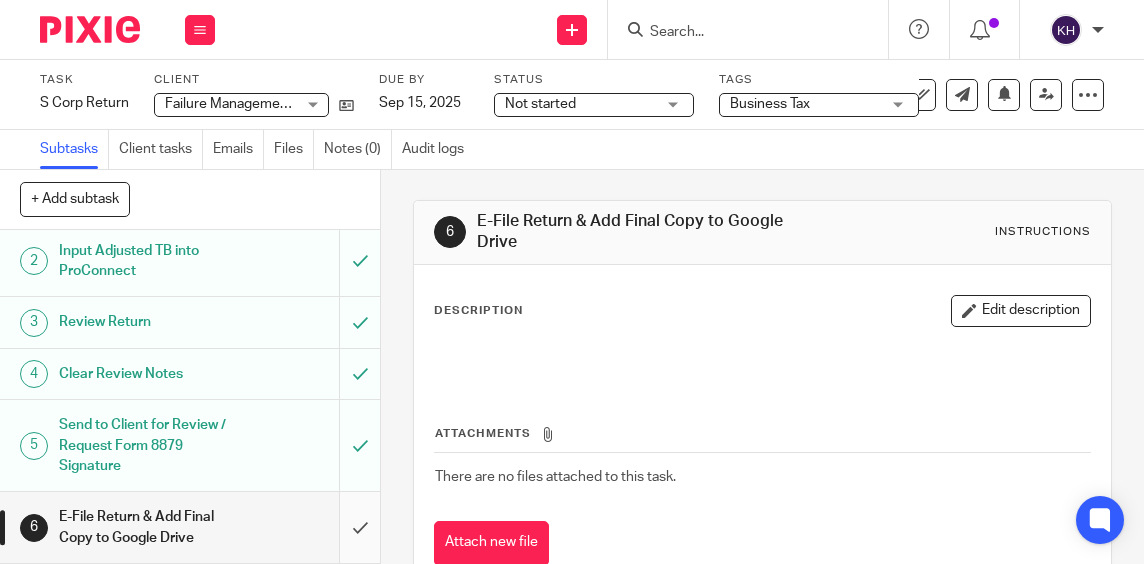 click at bounding box center (190, 527) 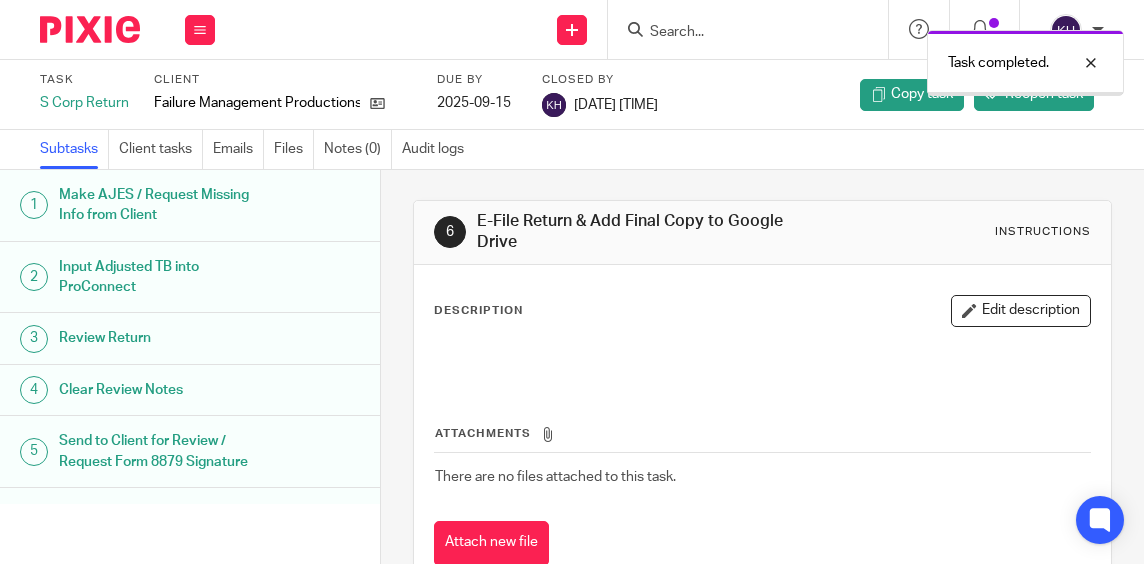 scroll, scrollTop: 0, scrollLeft: 0, axis: both 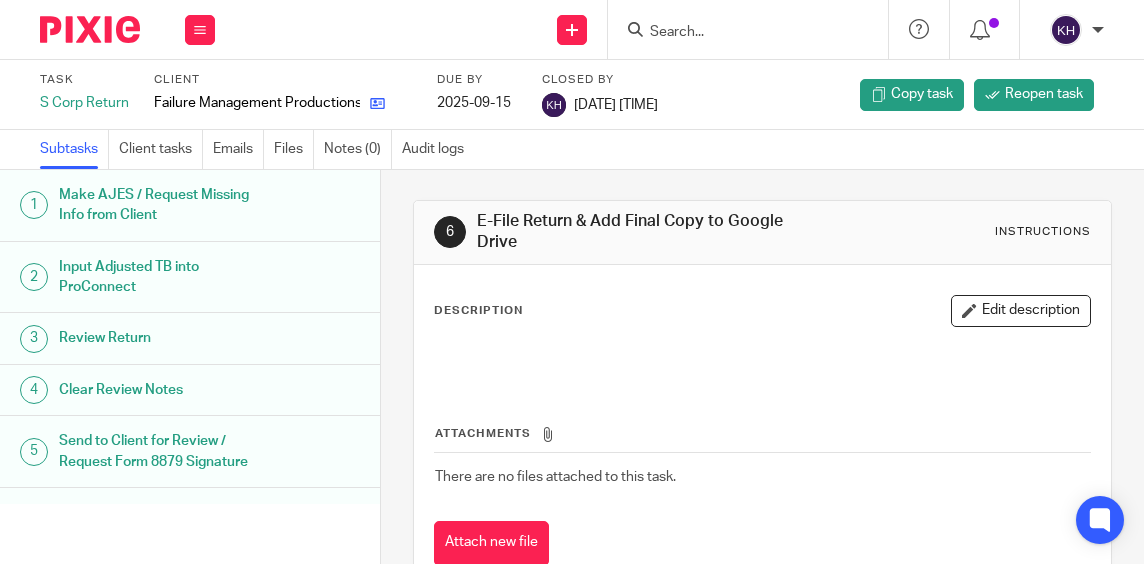 click at bounding box center [377, 103] 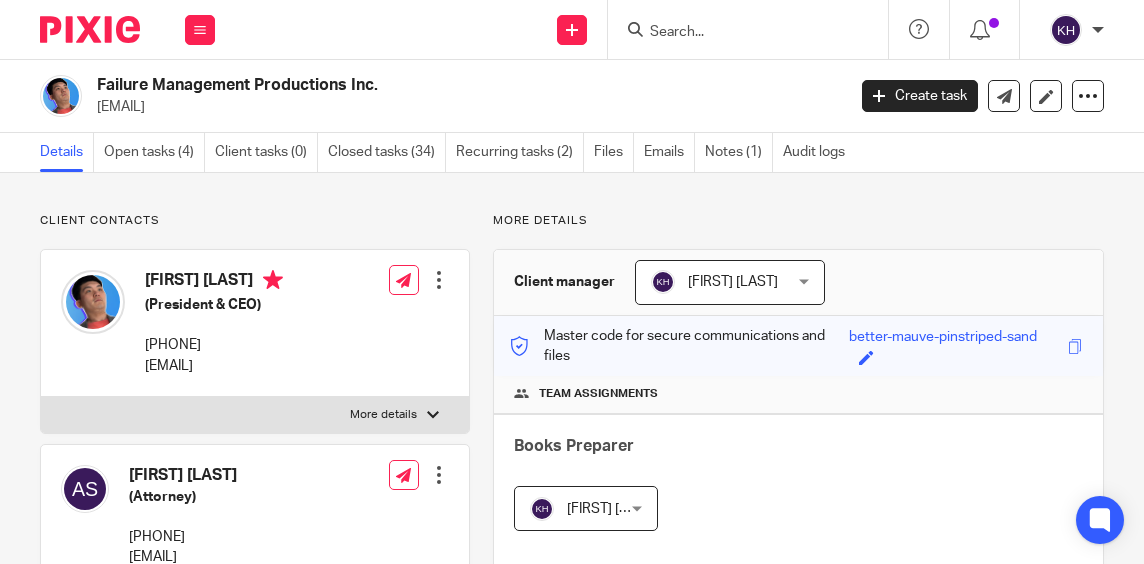scroll, scrollTop: 0, scrollLeft: 0, axis: both 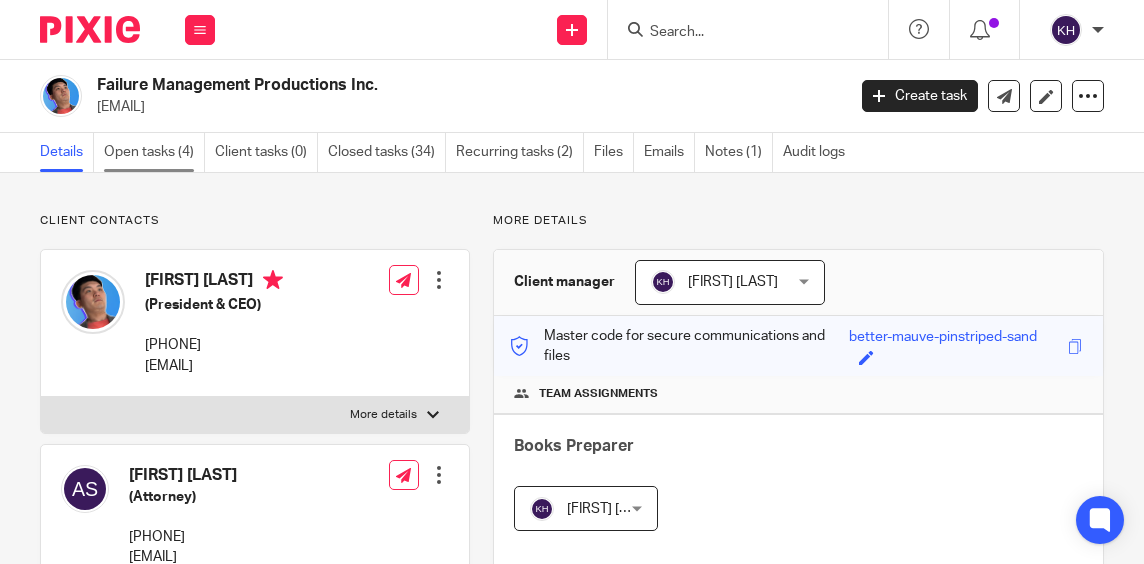 click on "Open tasks (4)" at bounding box center [154, 152] 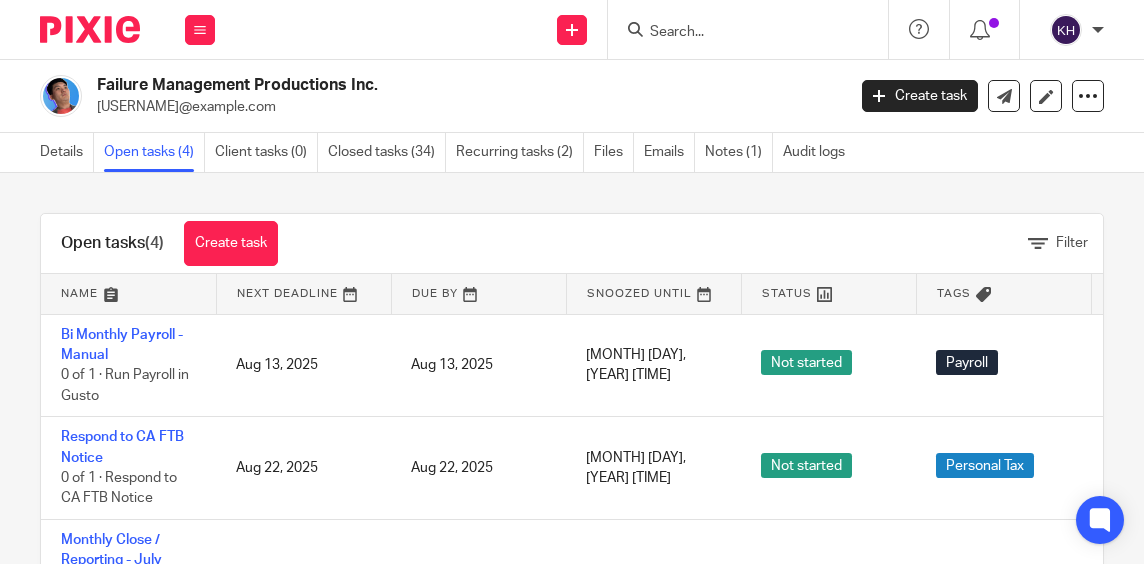 scroll, scrollTop: 0, scrollLeft: 0, axis: both 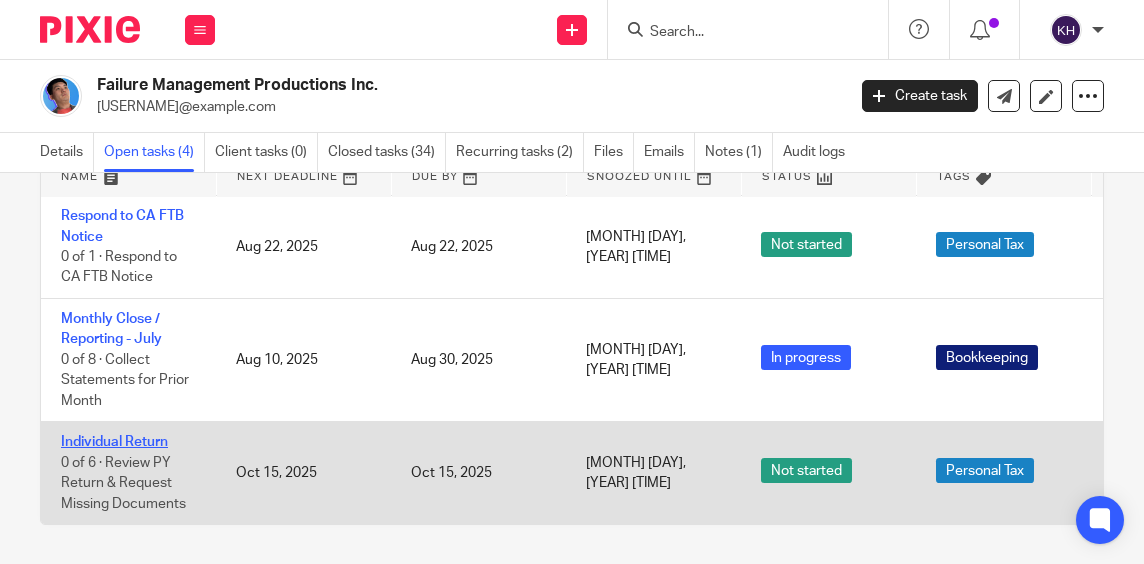 click on "Individual Return" at bounding box center (114, 442) 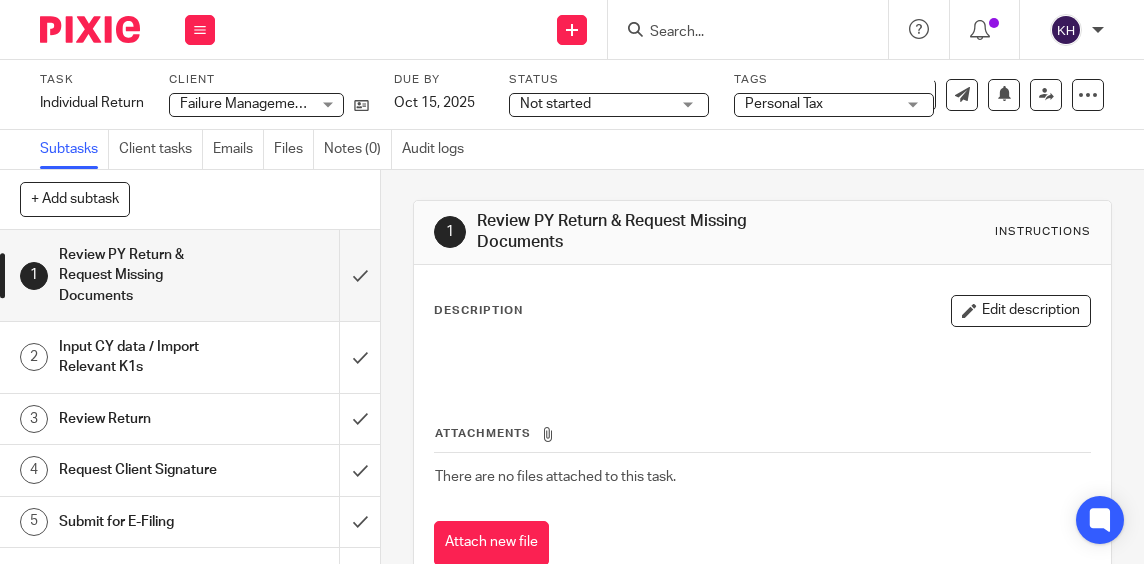 scroll, scrollTop: 0, scrollLeft: 0, axis: both 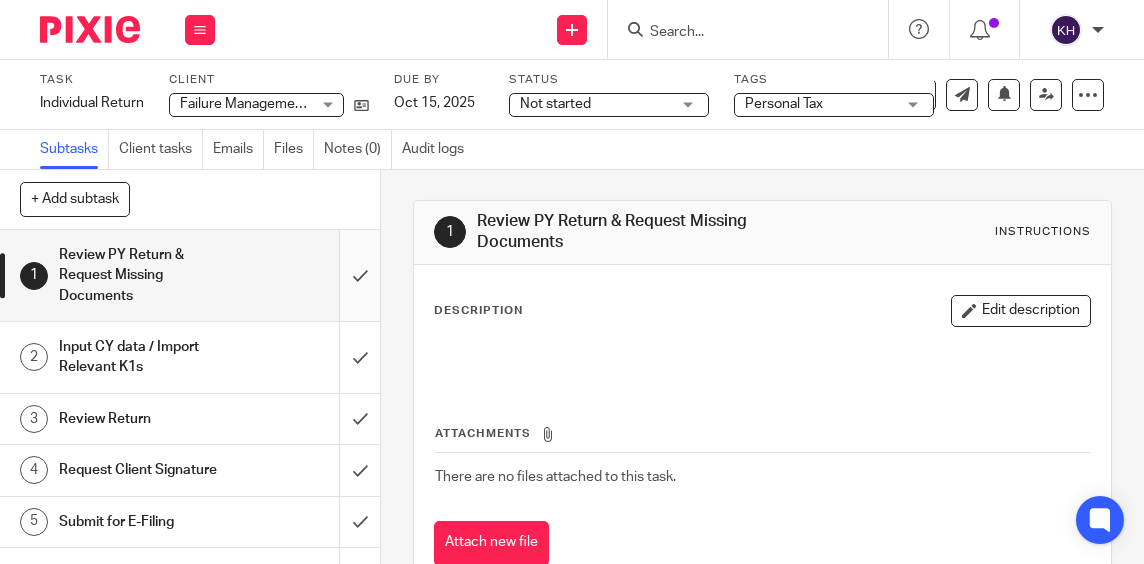 click at bounding box center [190, 275] 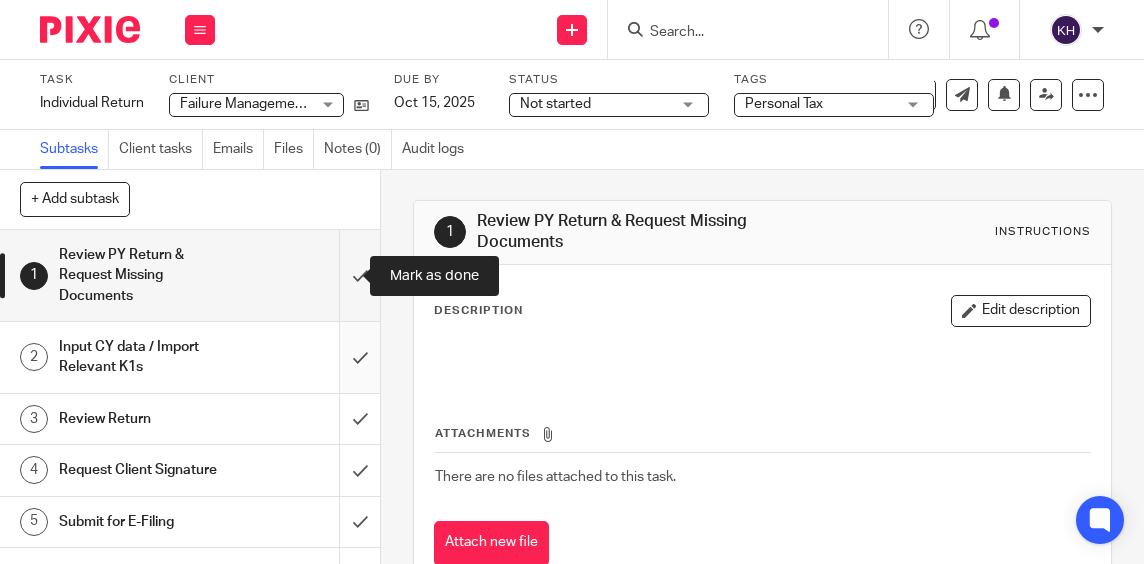 click at bounding box center (190, 357) 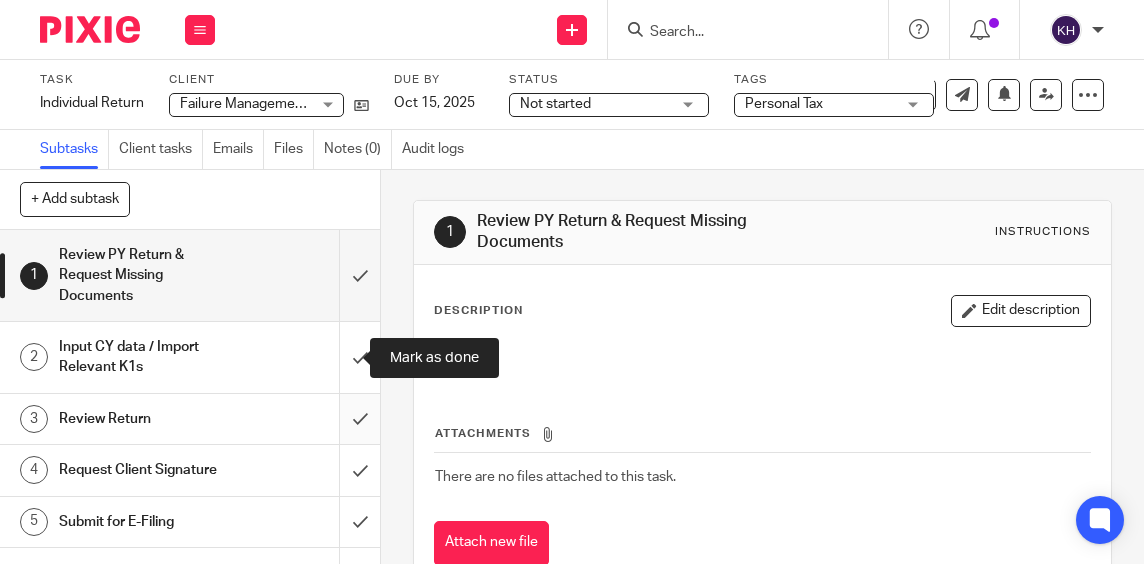 click at bounding box center (190, 419) 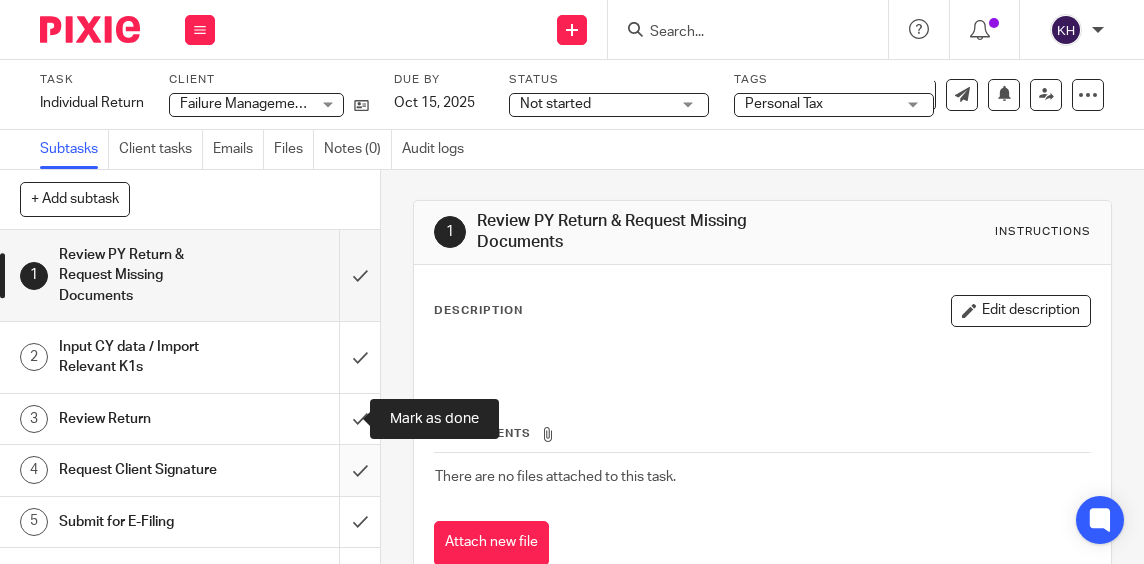 click at bounding box center [190, 470] 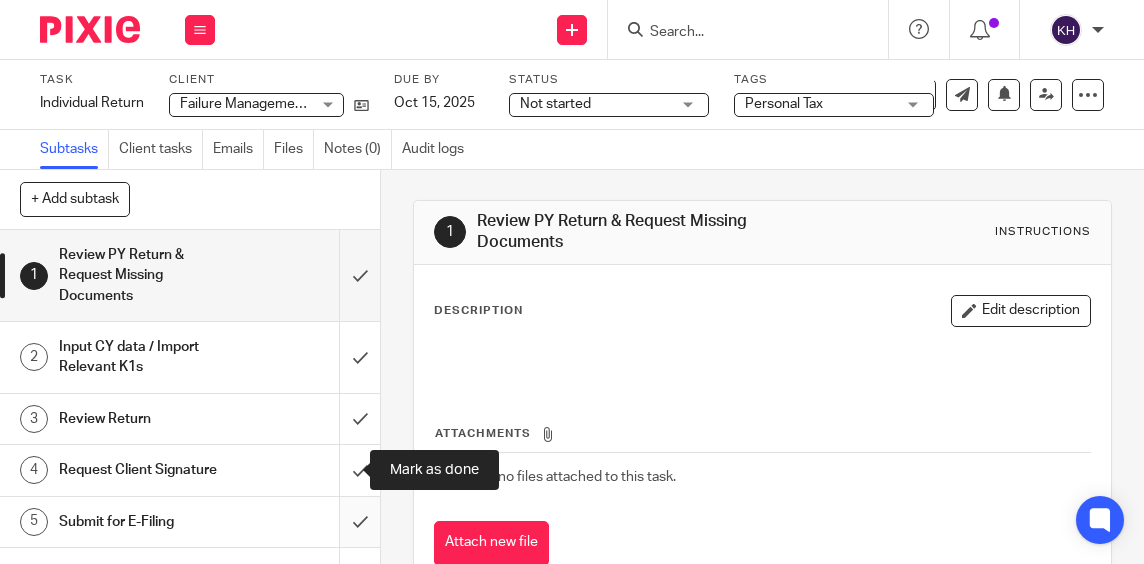 click at bounding box center [190, 522] 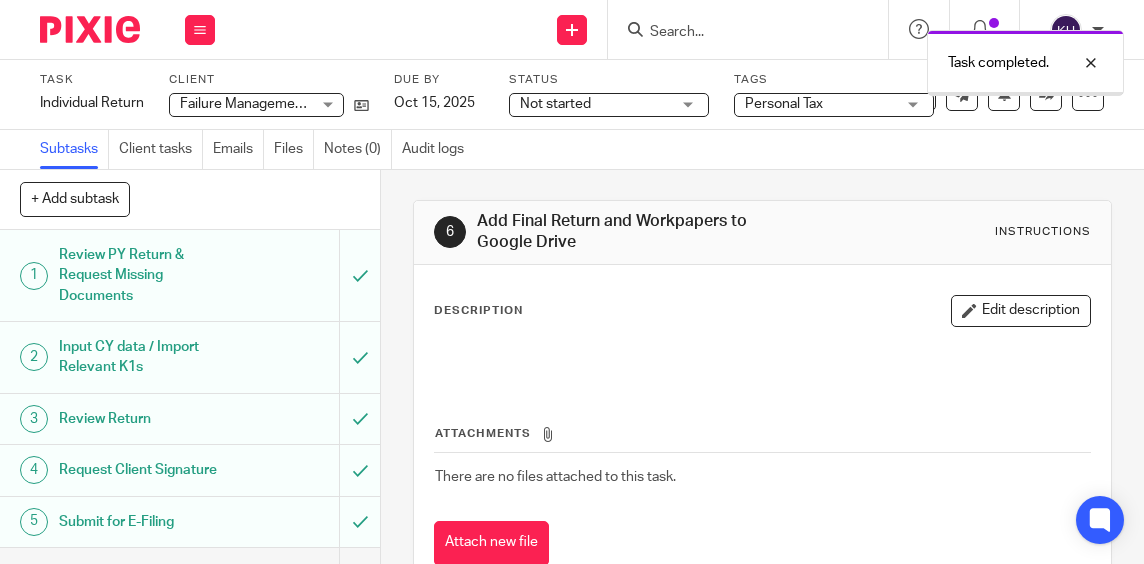 scroll, scrollTop: 0, scrollLeft: 0, axis: both 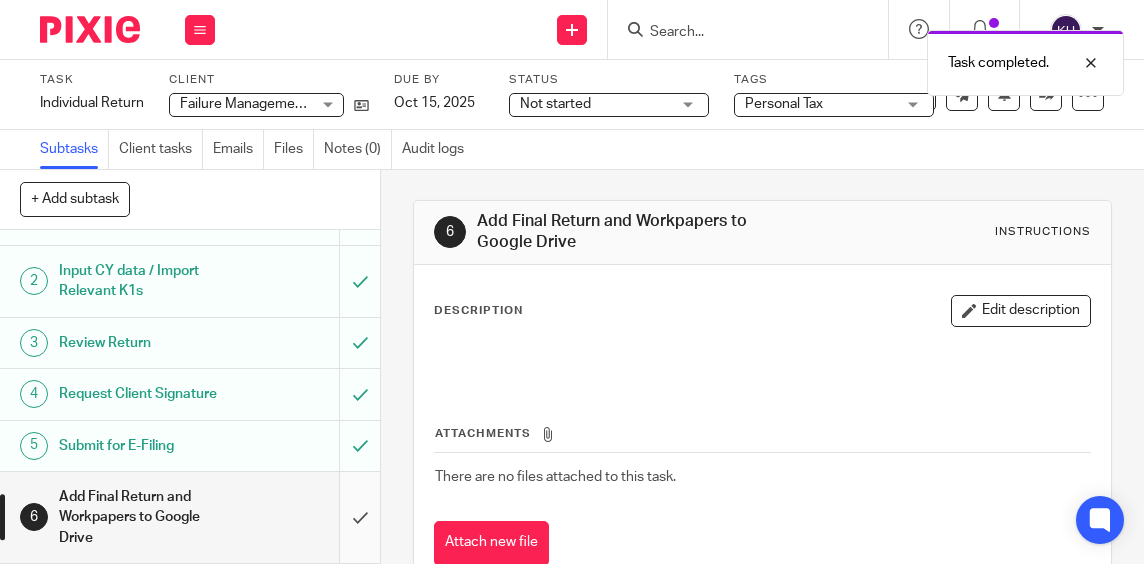 click at bounding box center [190, 517] 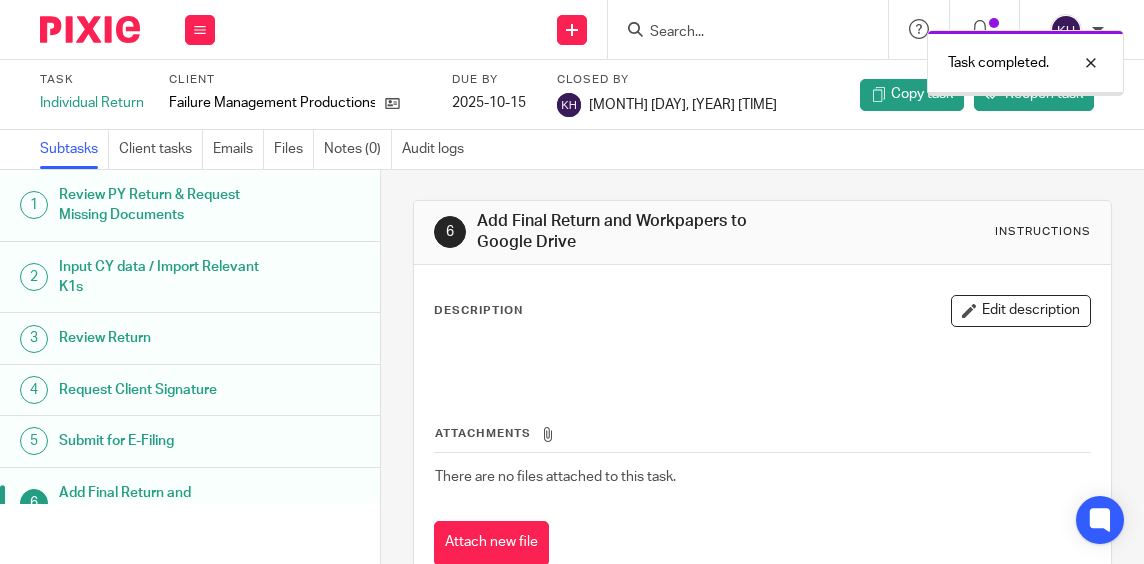 scroll, scrollTop: 0, scrollLeft: 0, axis: both 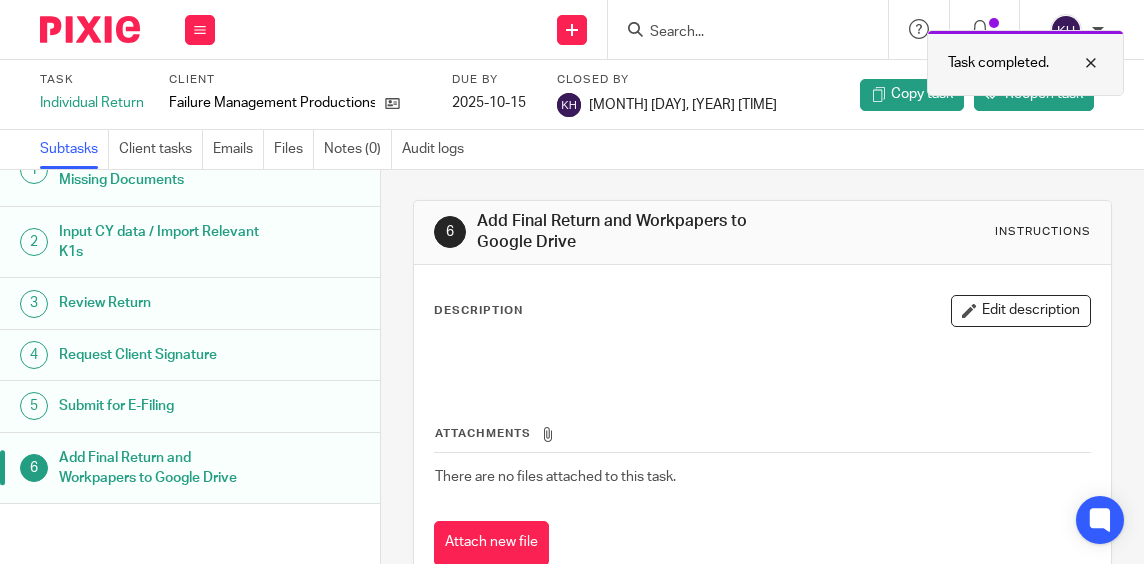 click at bounding box center (1076, 63) 